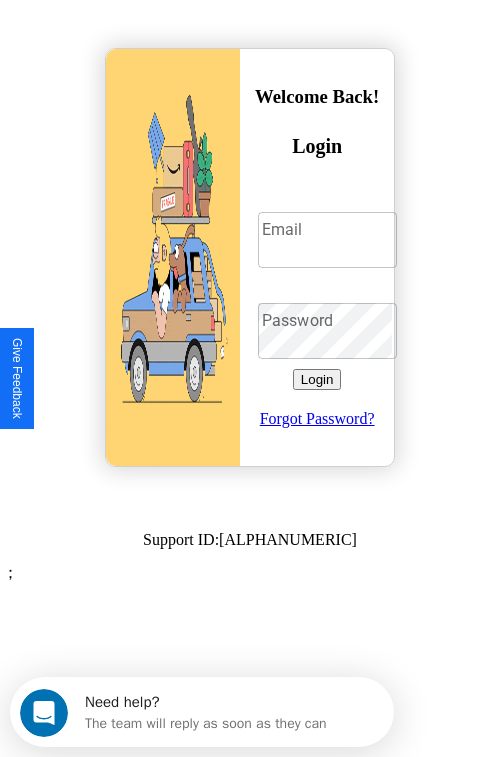 scroll, scrollTop: 0, scrollLeft: 0, axis: both 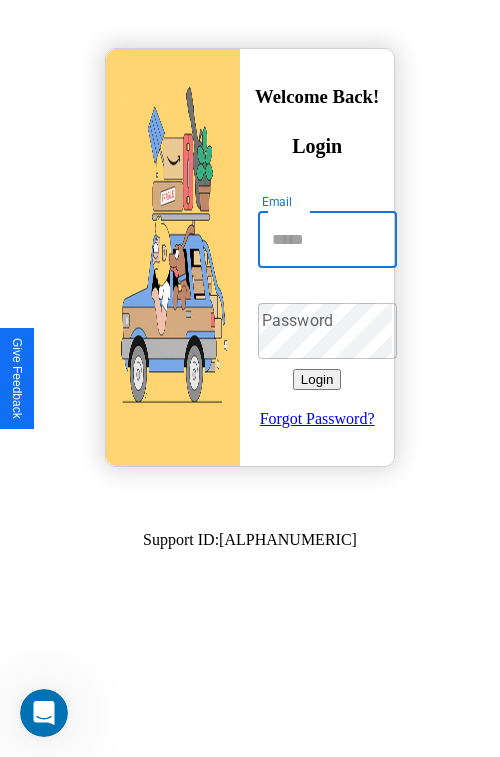 click on "Email" at bounding box center [327, 240] 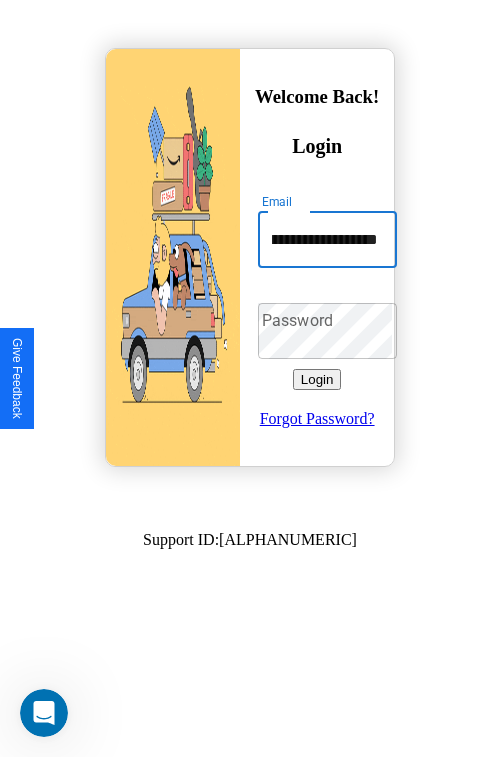 scroll, scrollTop: 0, scrollLeft: 75, axis: horizontal 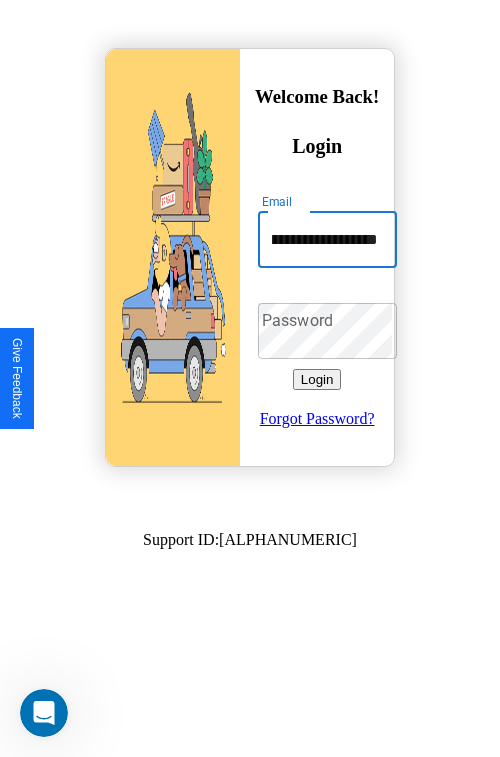 type on "**********" 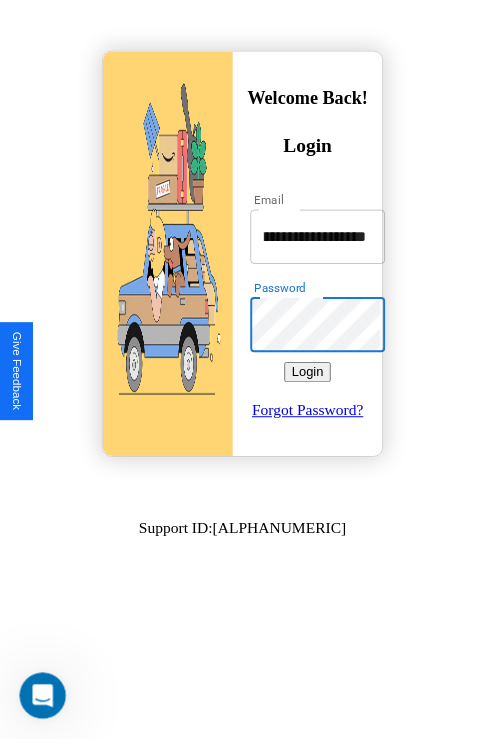 scroll, scrollTop: 0, scrollLeft: 0, axis: both 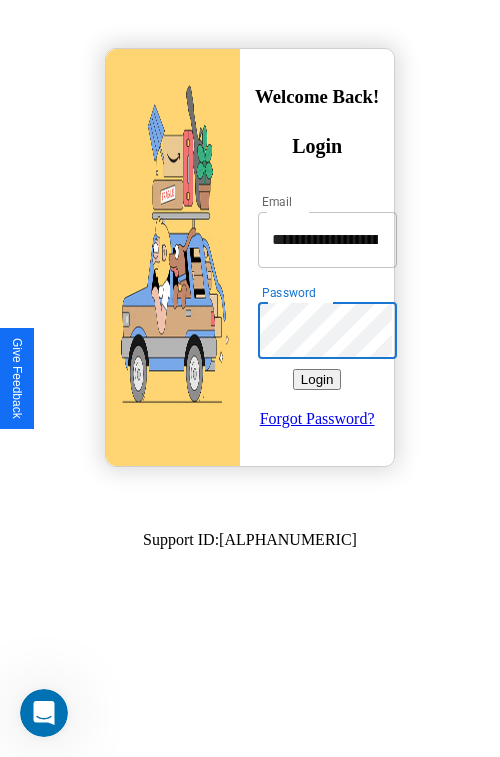 click on "Login" at bounding box center (317, 379) 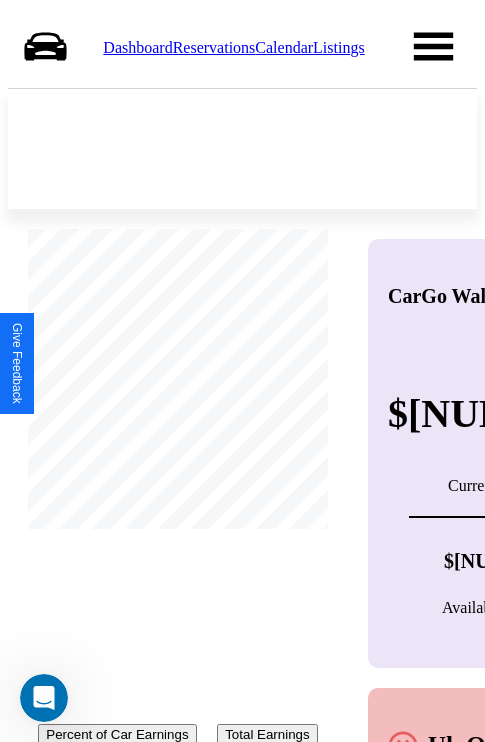 scroll, scrollTop: 0, scrollLeft: 0, axis: both 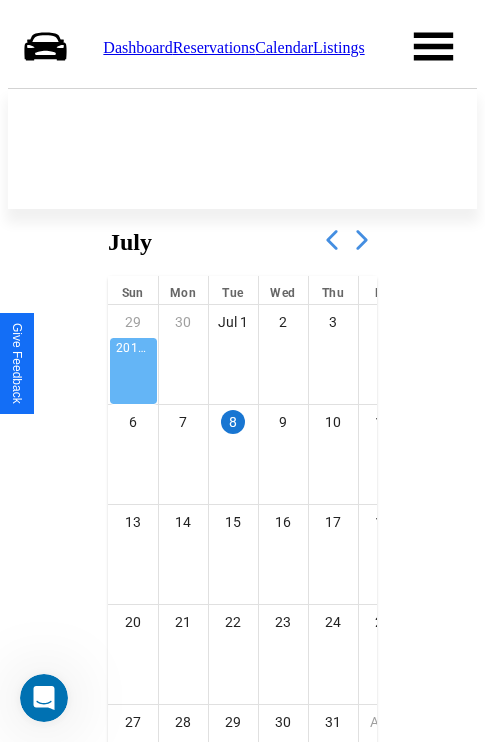 click at bounding box center [362, 240] 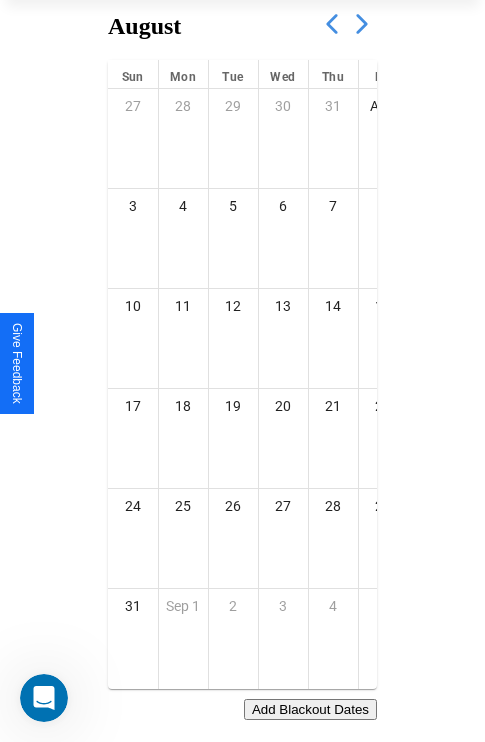 scroll, scrollTop: 242, scrollLeft: 0, axis: vertical 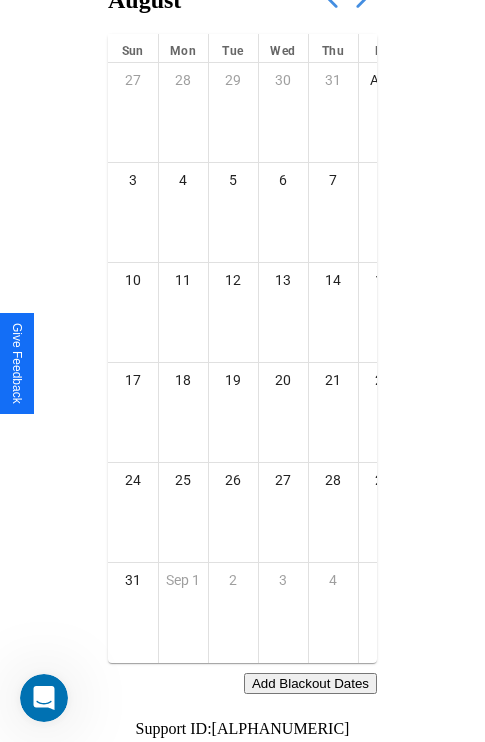 click on "Add Blackout Dates" at bounding box center (310, 683) 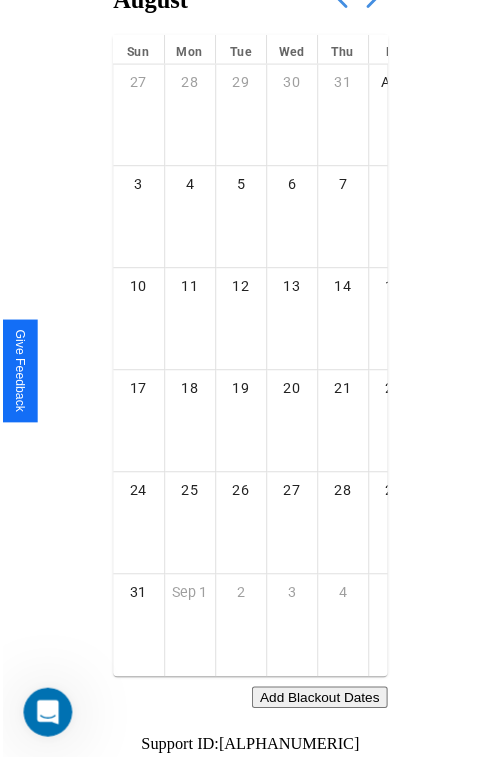 scroll, scrollTop: 227, scrollLeft: 0, axis: vertical 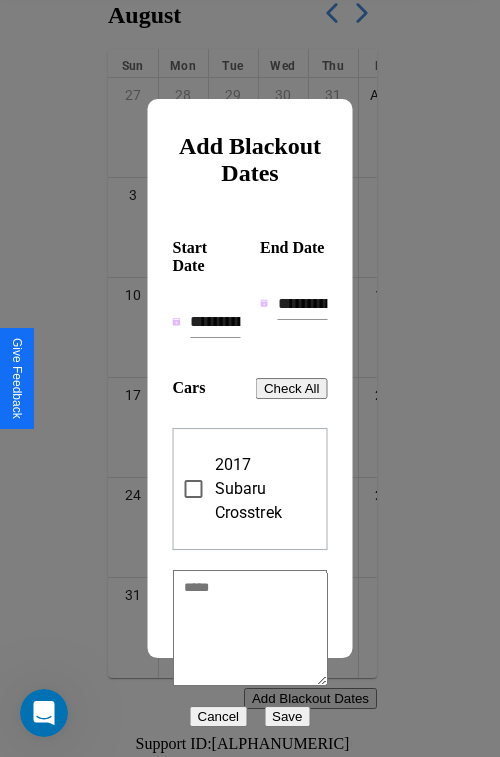 click on "**********" at bounding box center (215, 322) 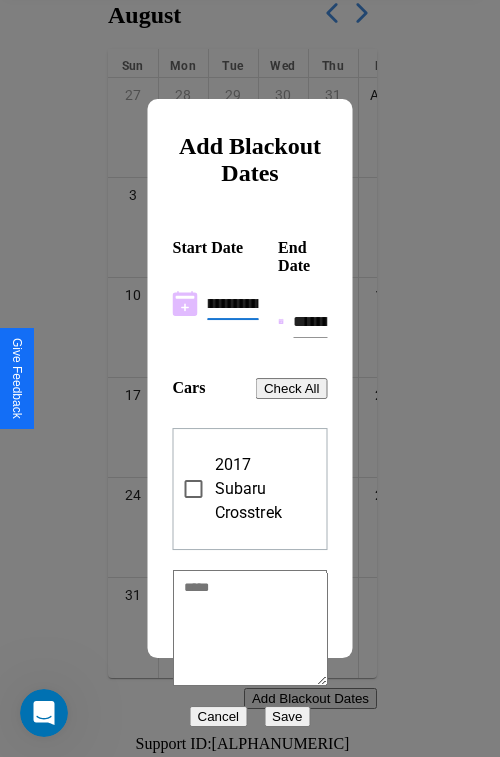 scroll, scrollTop: 0, scrollLeft: 37, axis: horizontal 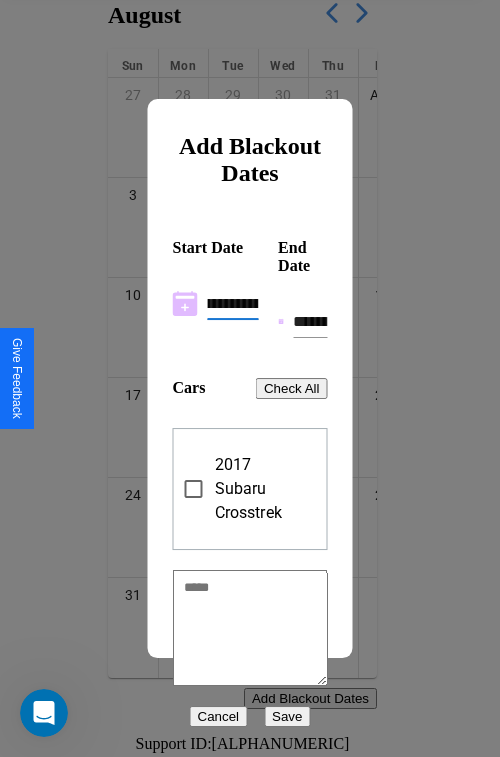 type on "**********" 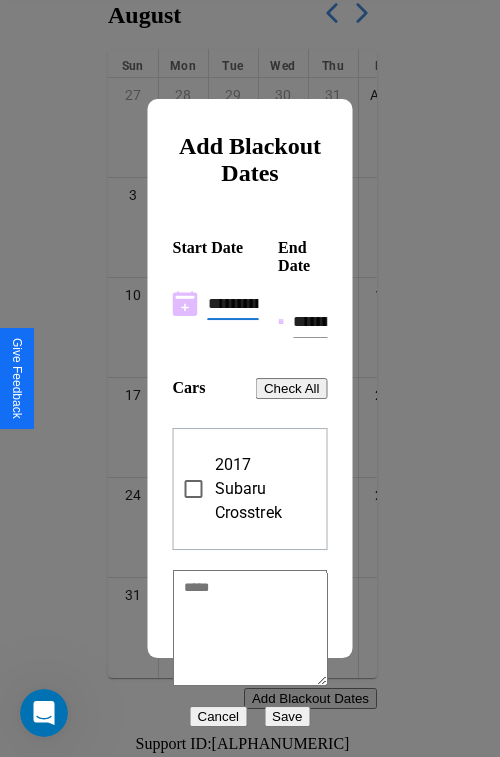 click on "**********" at bounding box center [310, 322] 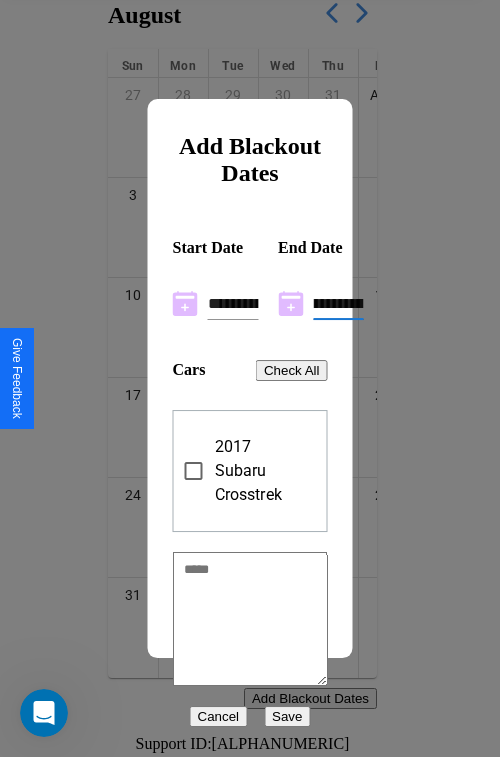 type on "**********" 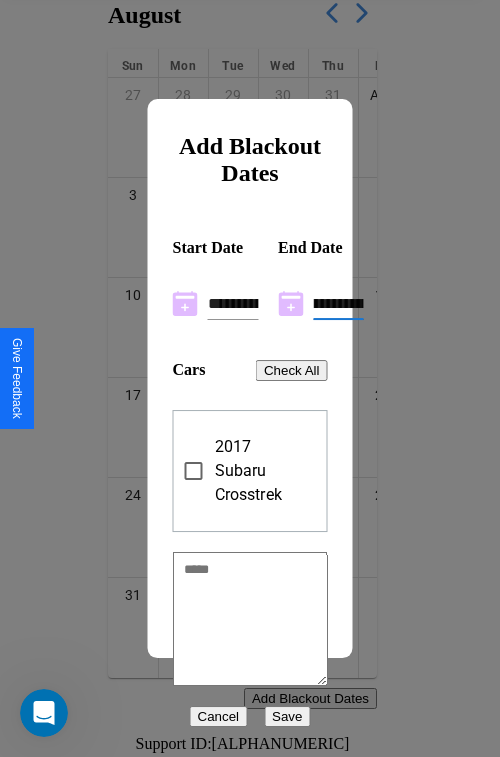 scroll, scrollTop: 0, scrollLeft: 37, axis: horizontal 